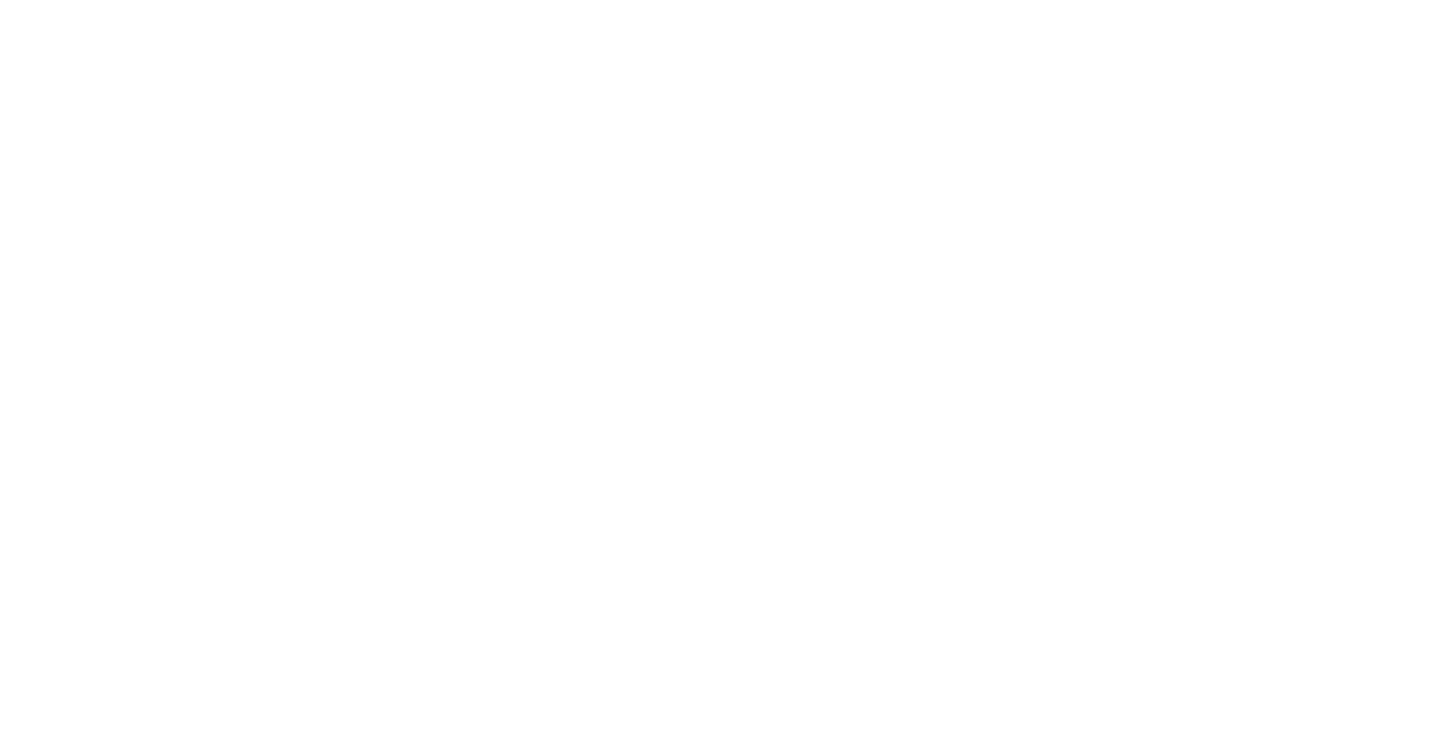scroll, scrollTop: 0, scrollLeft: 0, axis: both 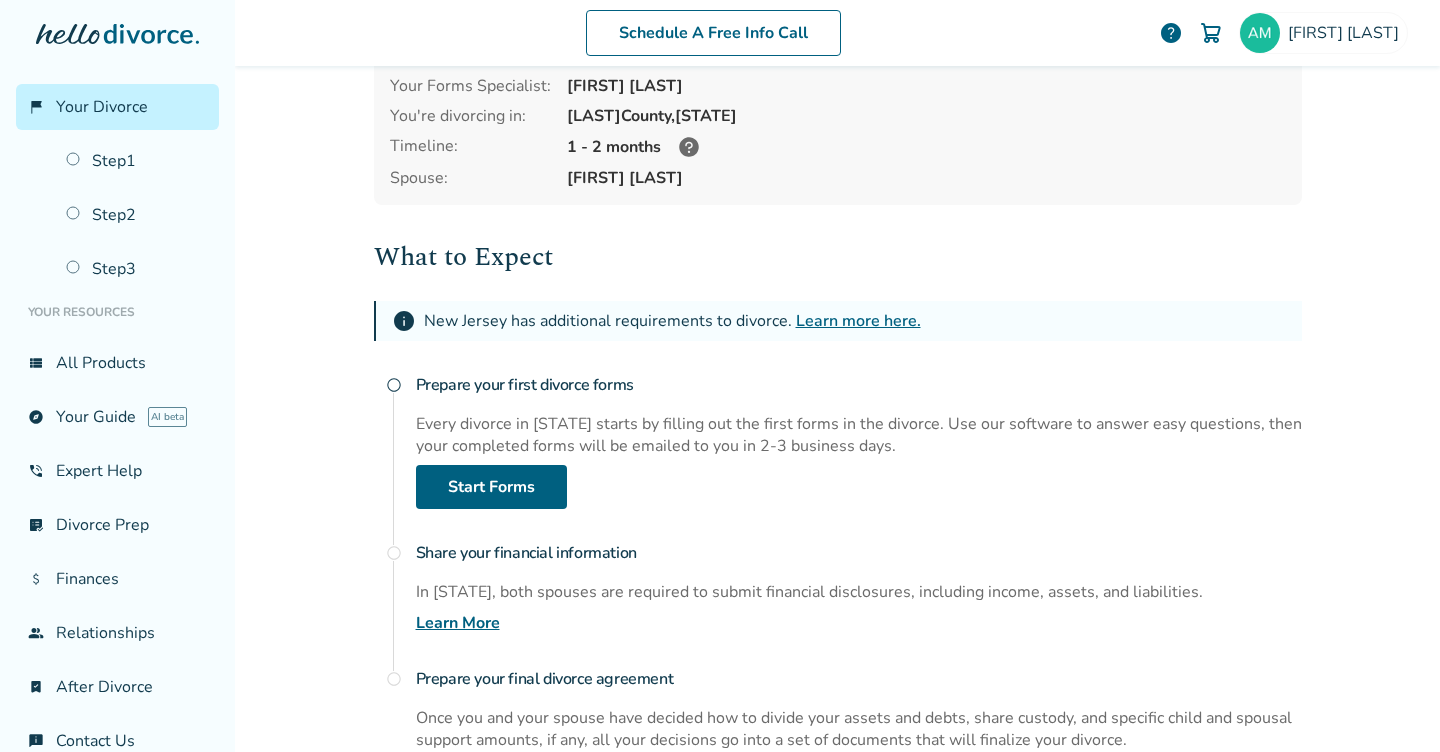 click 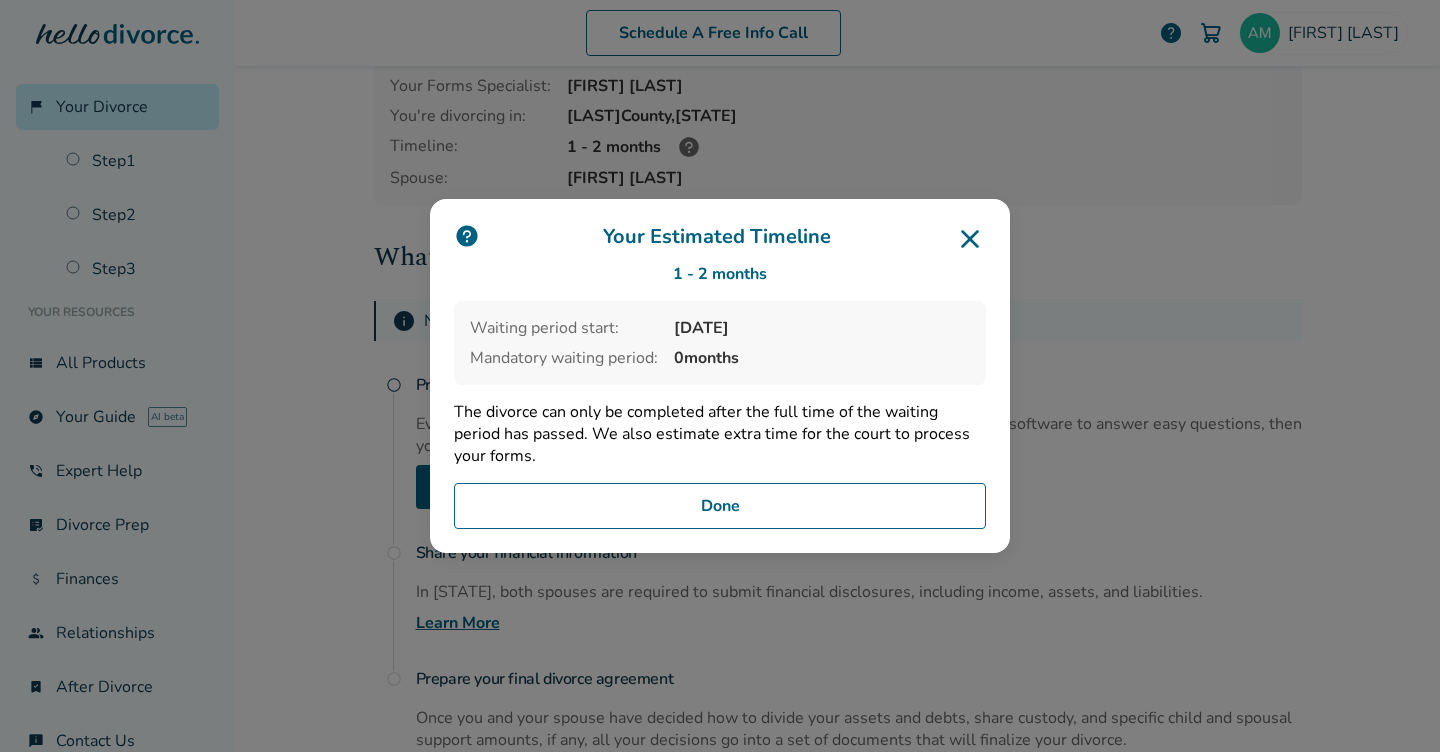 click on "Your Estimated Timeline 1 - 2 months Waiting period start: Date of service Mandatory waiting period: 0  months The divorce can only be completed after the full time of the waiting period has passed. We also estimate extra time for the court to process your forms. Done" at bounding box center [720, 376] 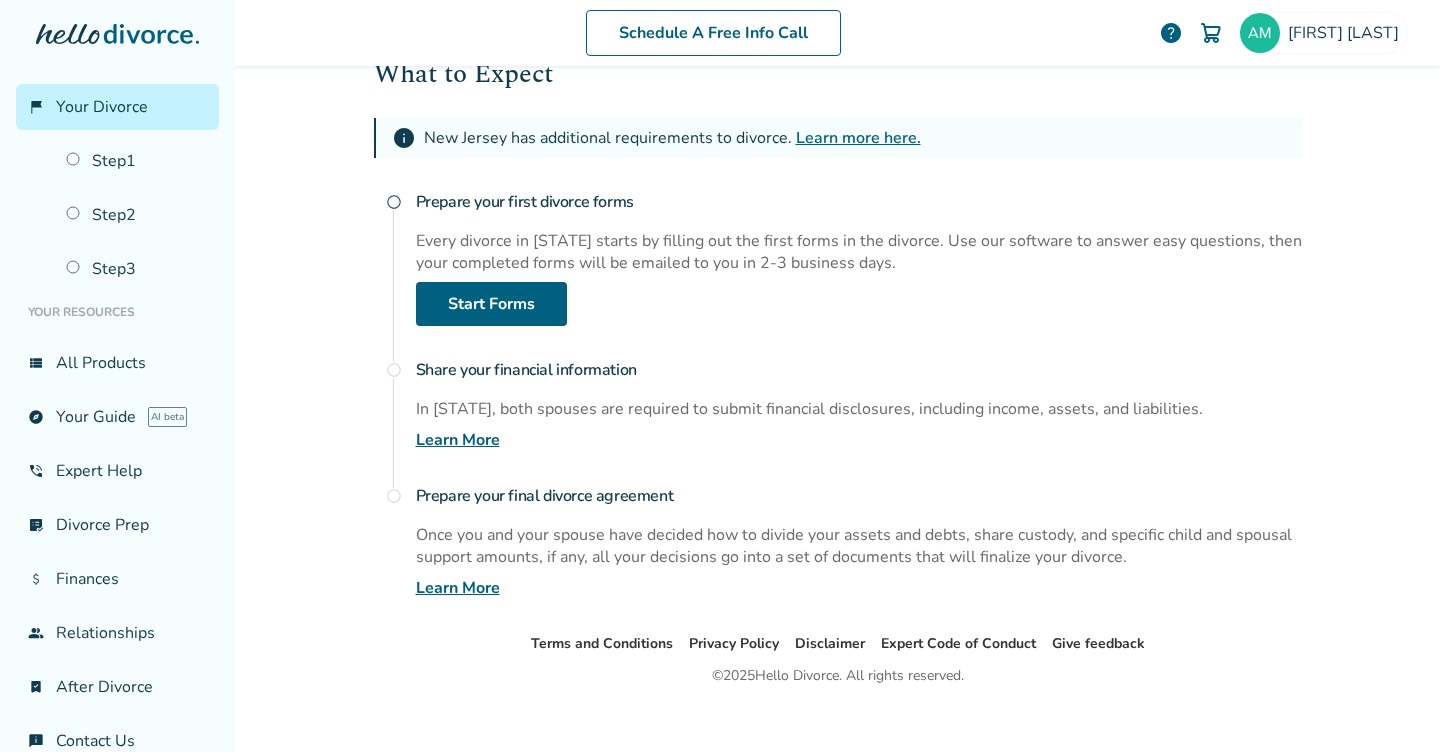 scroll, scrollTop: 332, scrollLeft: 0, axis: vertical 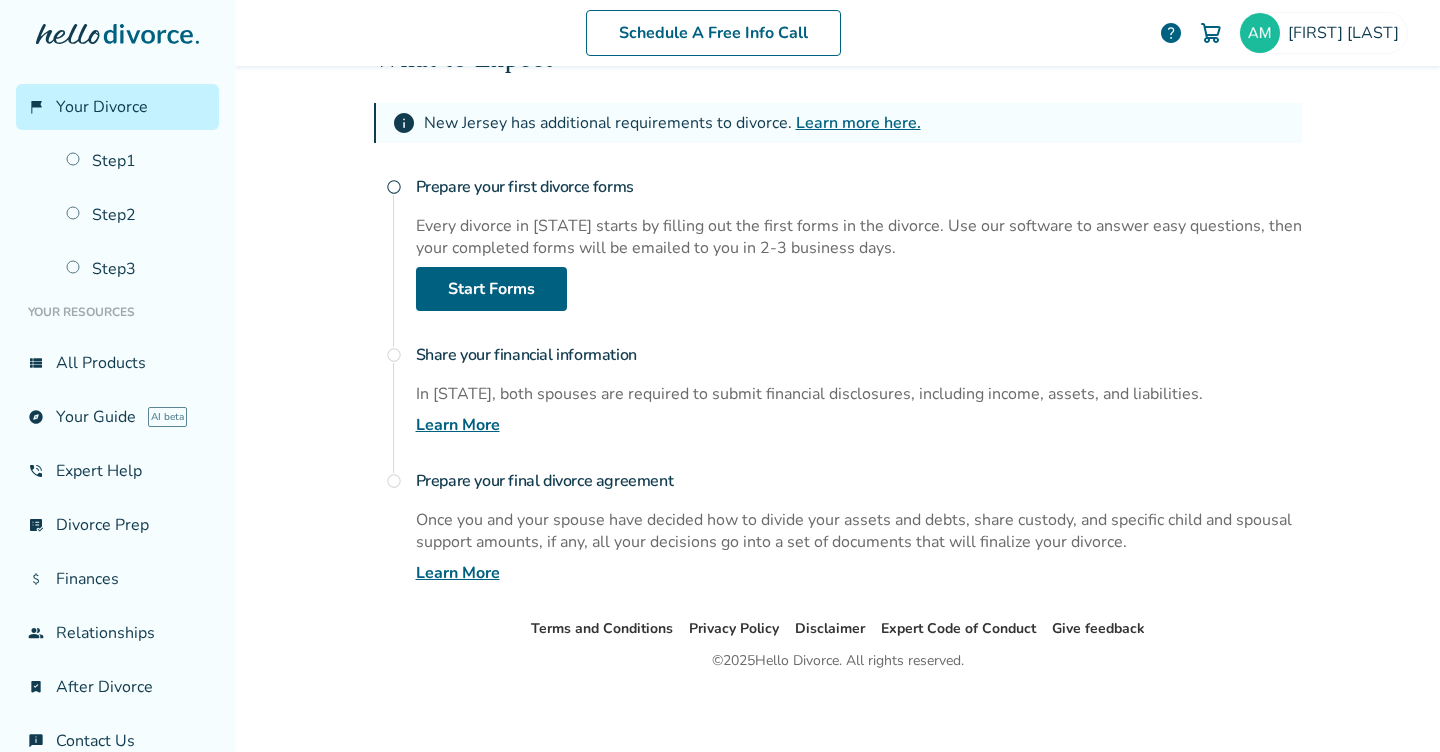 click on "Learn More" at bounding box center [458, 425] 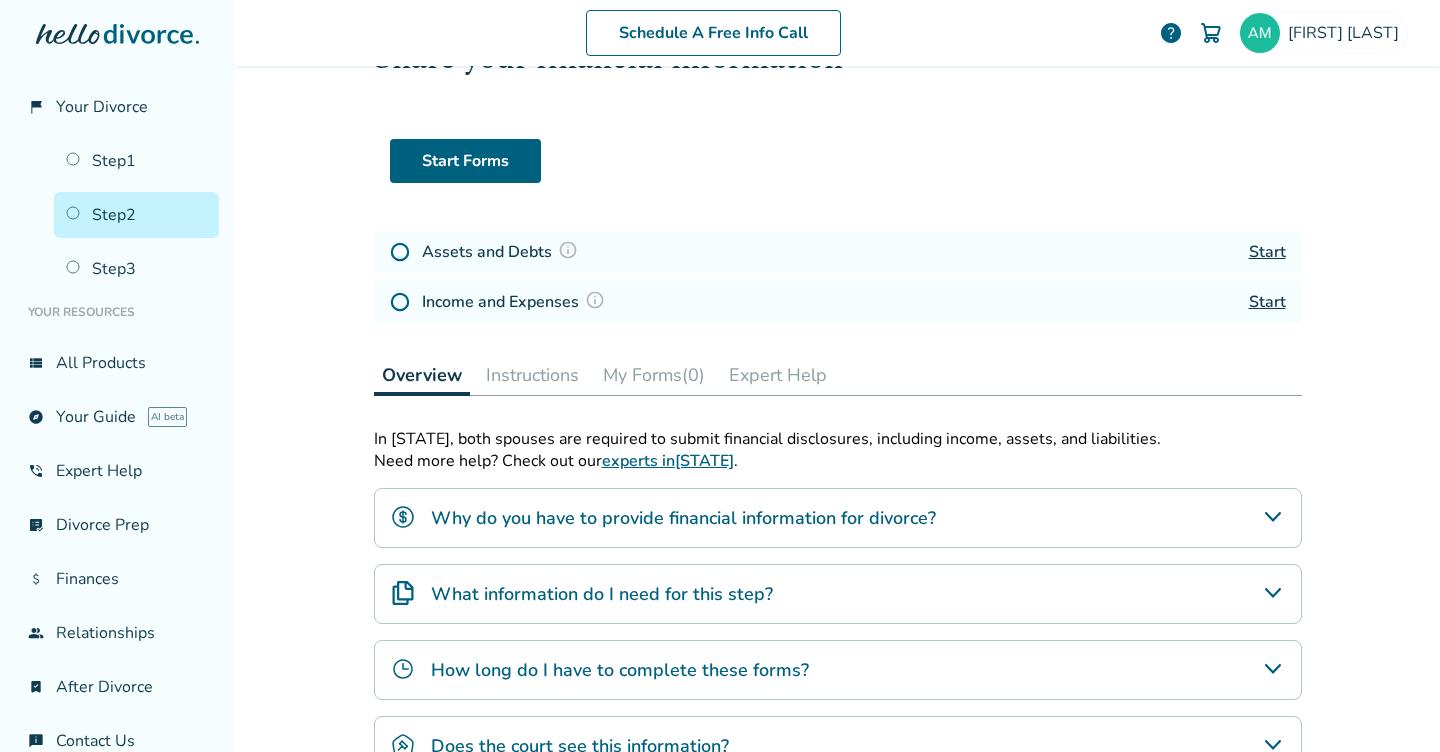 scroll, scrollTop: 0, scrollLeft: 0, axis: both 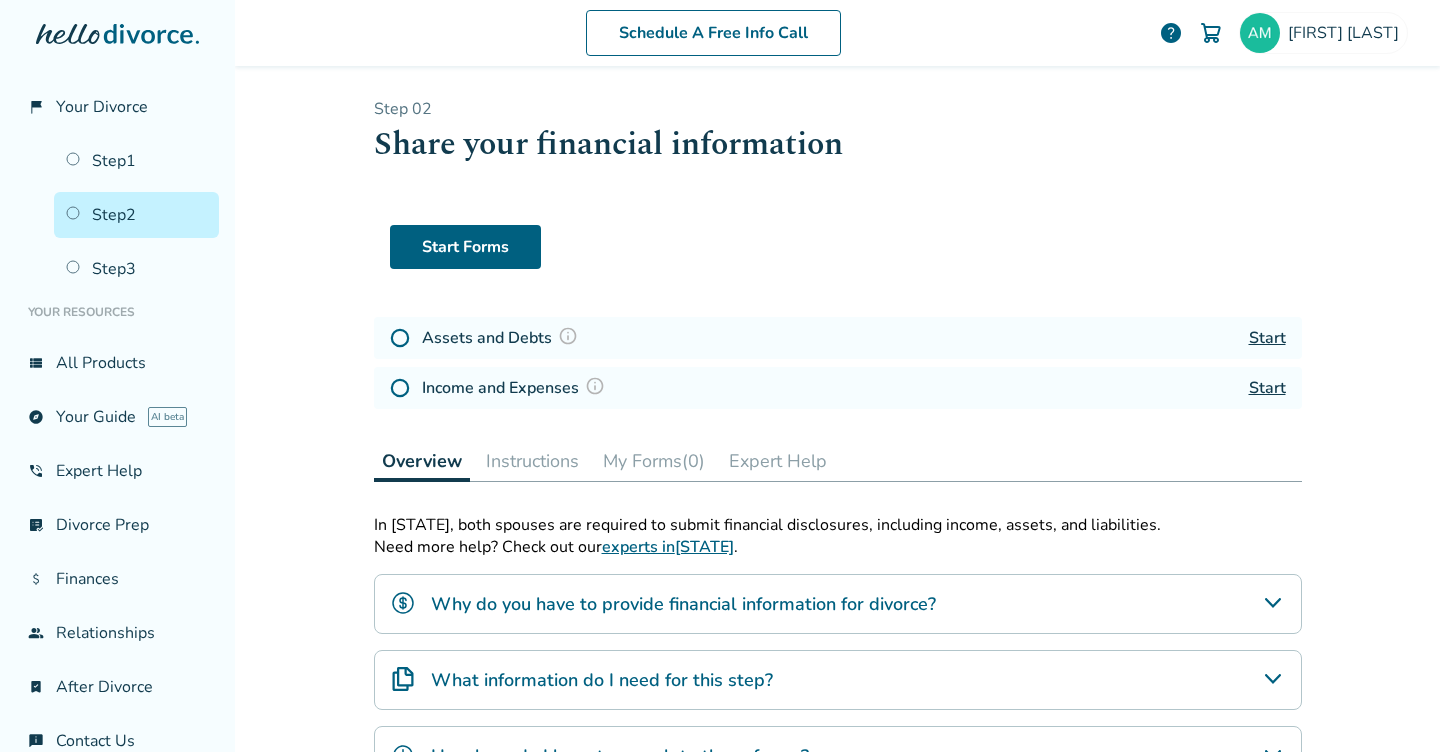 click on "Start" at bounding box center (1267, 338) 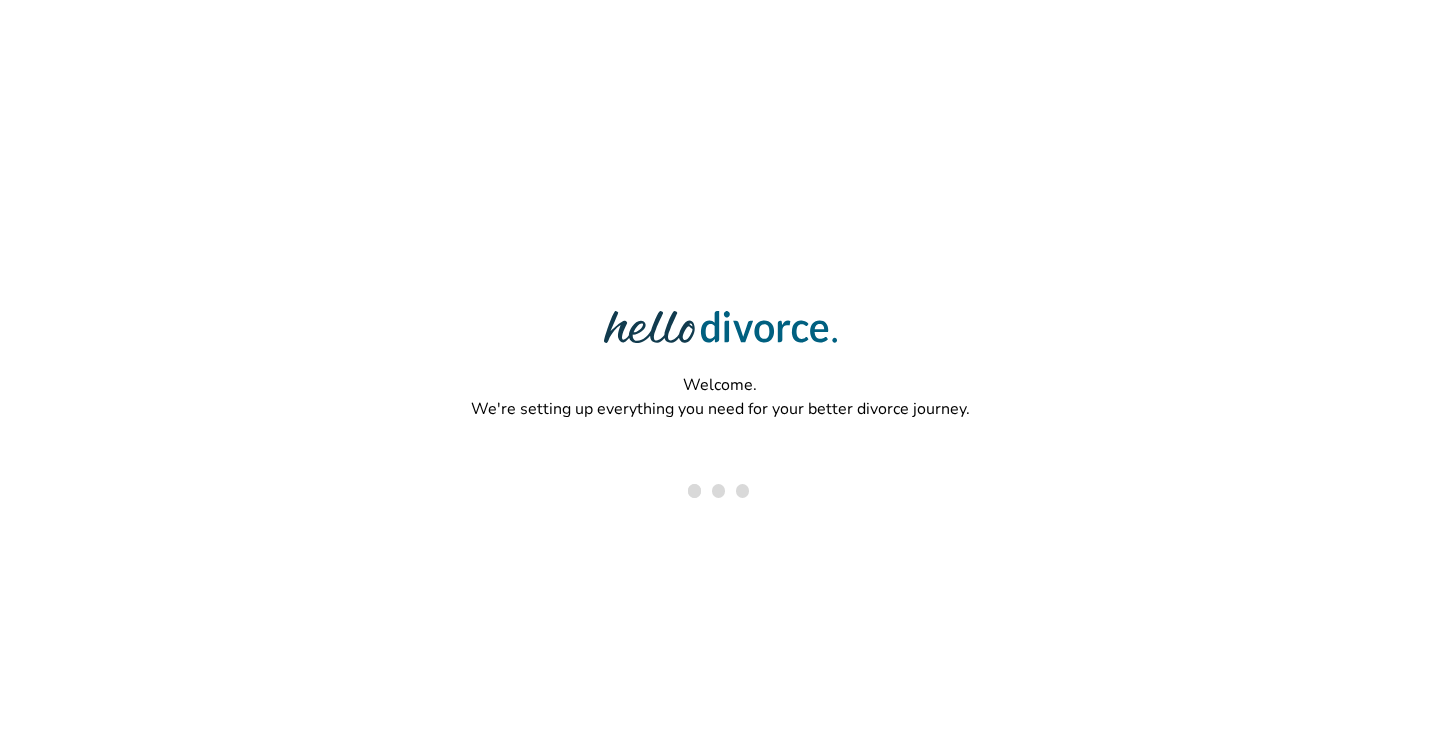 scroll, scrollTop: 0, scrollLeft: 0, axis: both 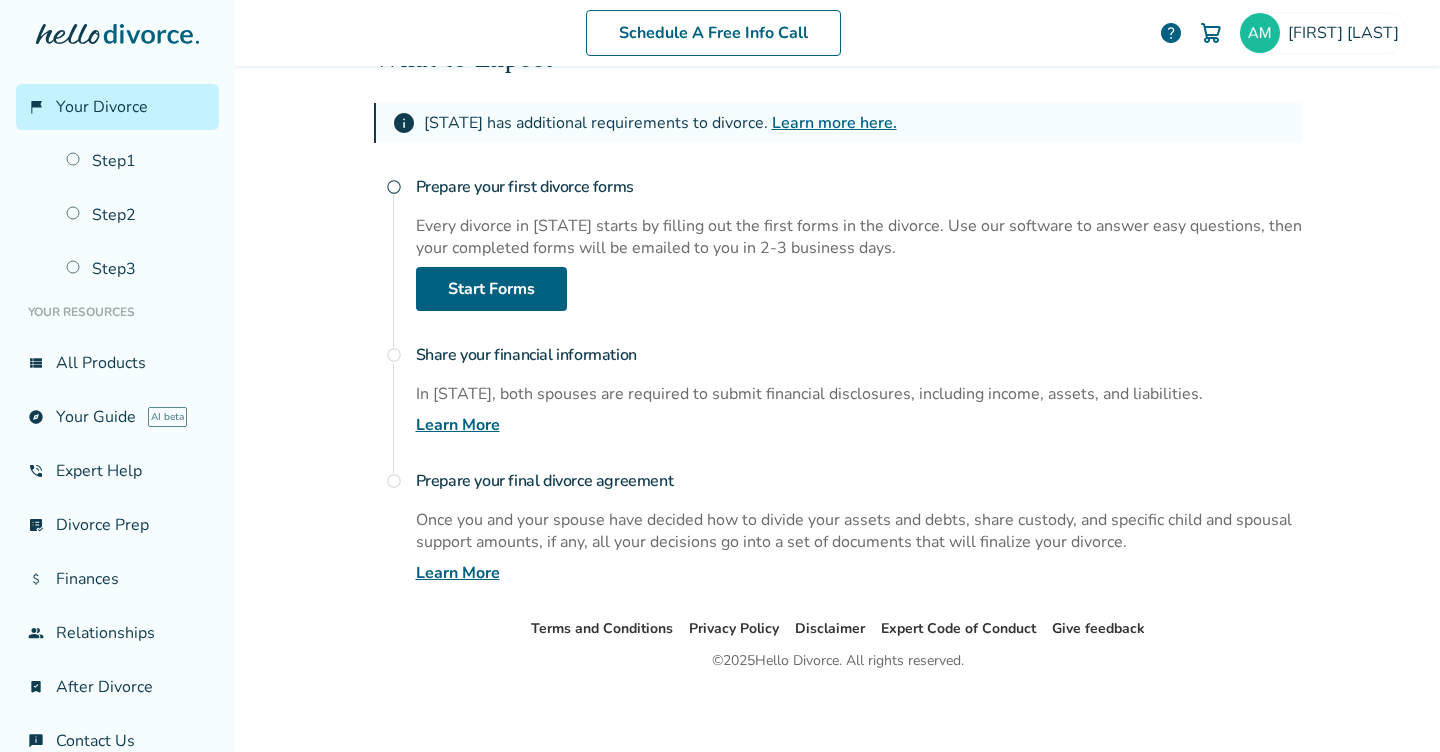 click on "Learn More" at bounding box center (458, 573) 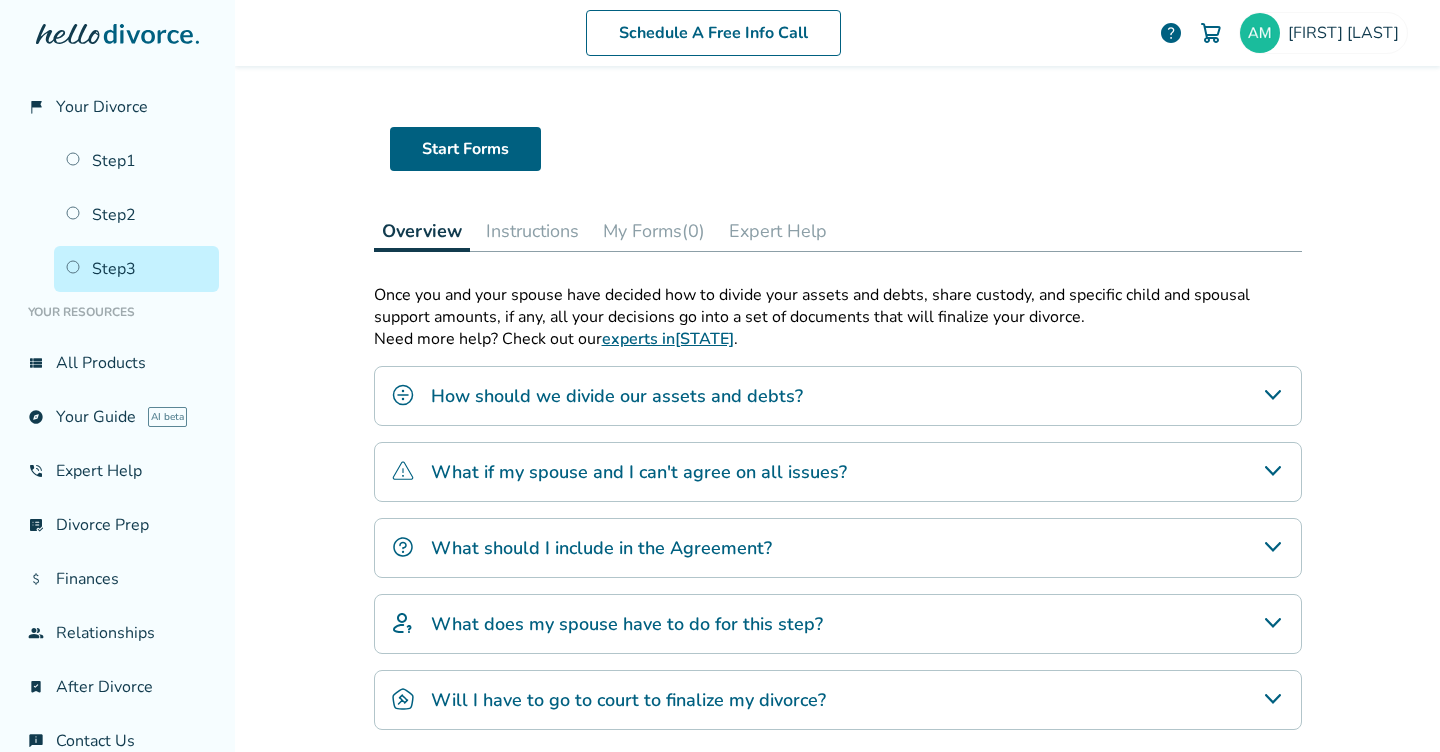 click on "Instructions" at bounding box center [532, 231] 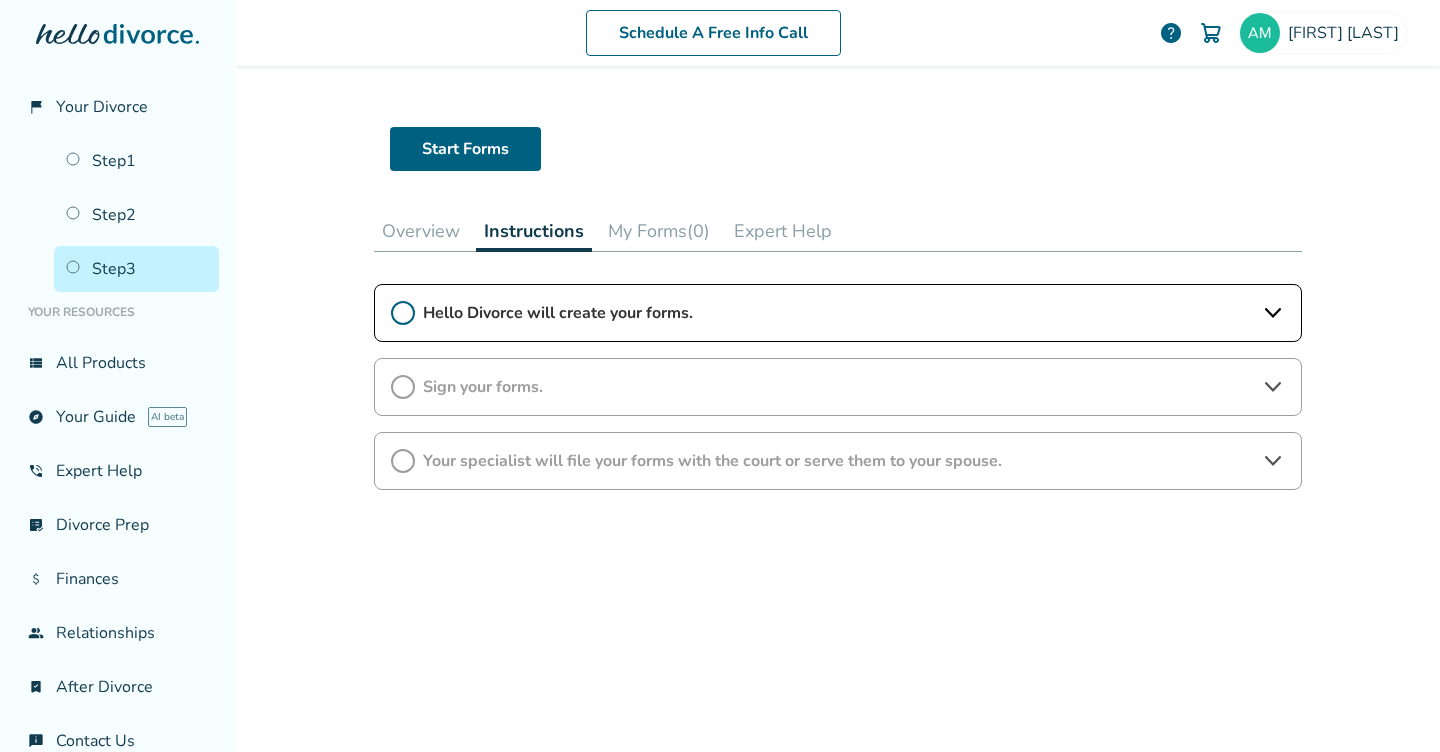 click on "Hello Divorce will create your forms." at bounding box center [838, 313] 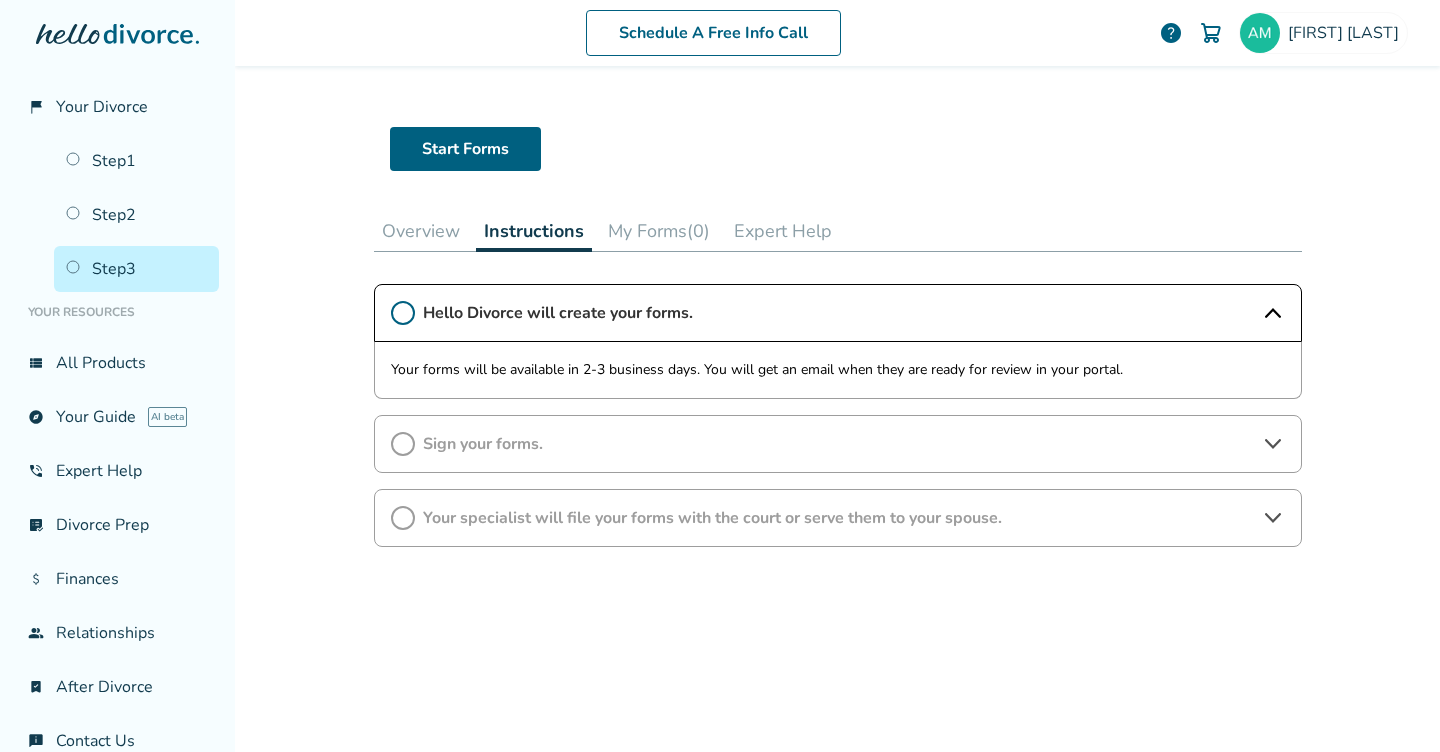 click on "Overview" at bounding box center (421, 231) 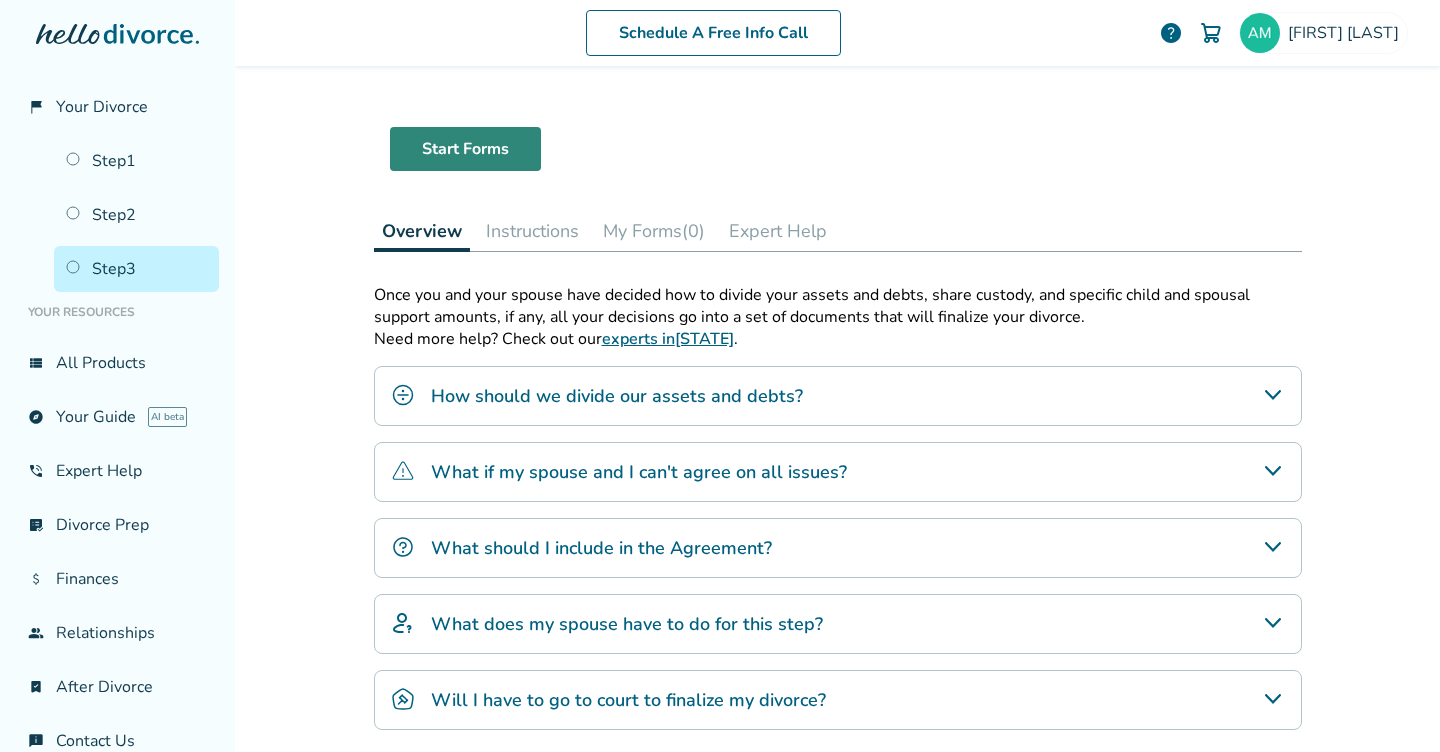 click on "Start Forms" at bounding box center (465, 149) 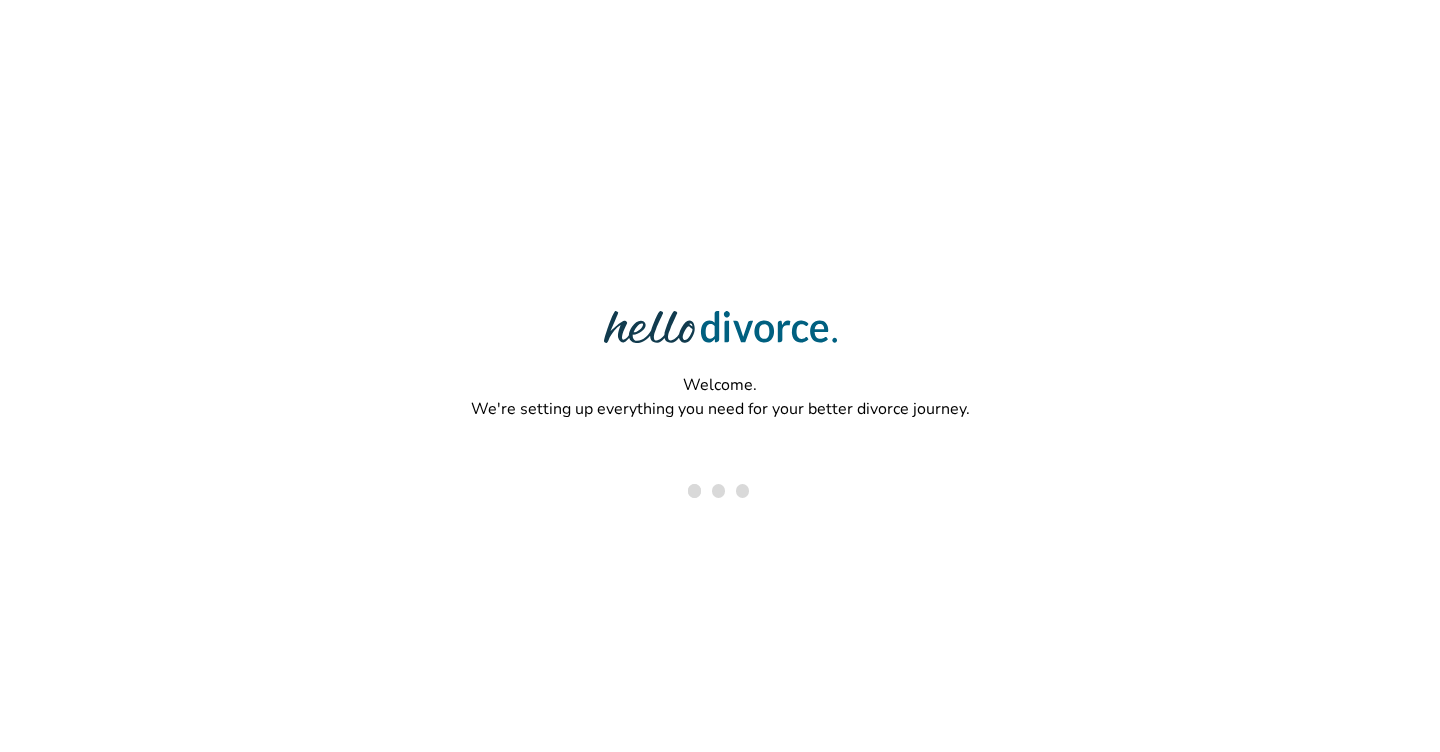 scroll, scrollTop: 0, scrollLeft: 0, axis: both 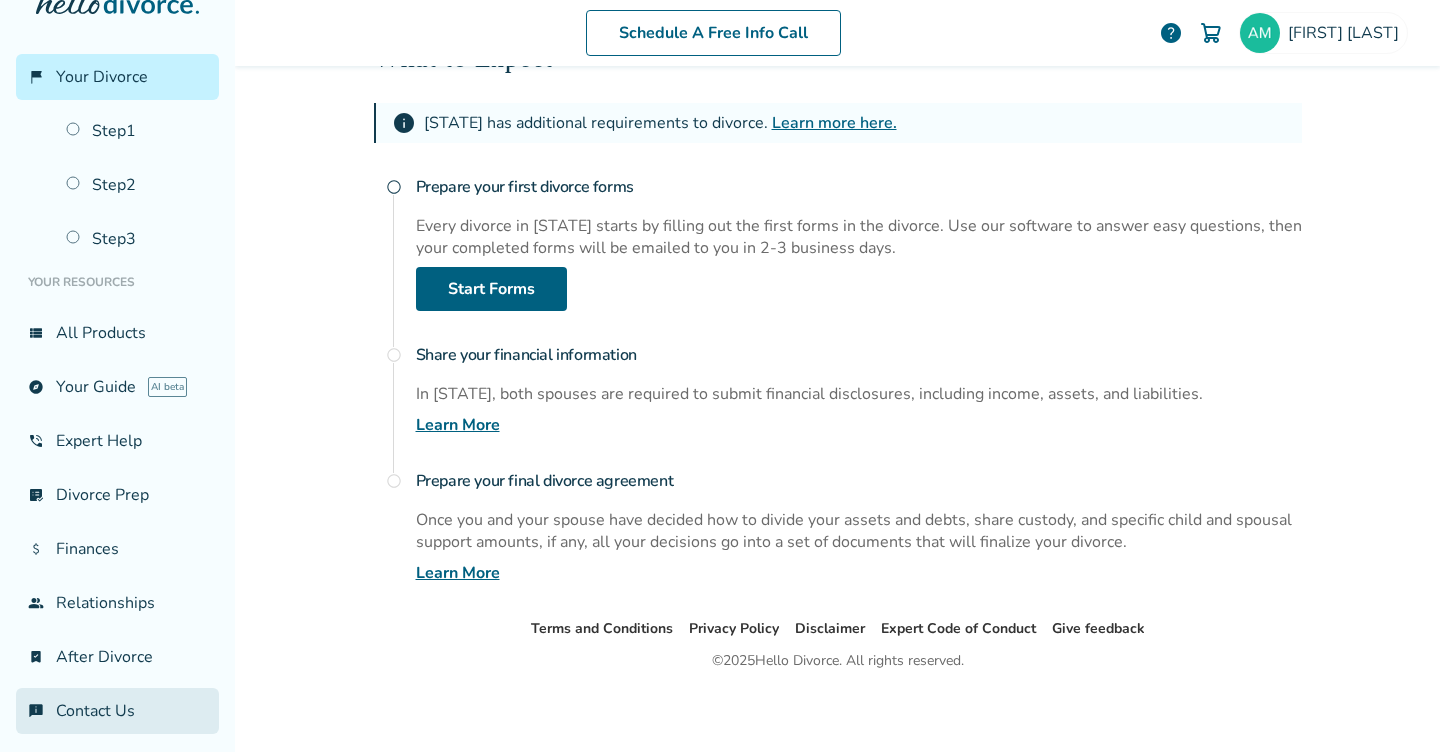 click on "chat_info Contact Us" at bounding box center [117, 711] 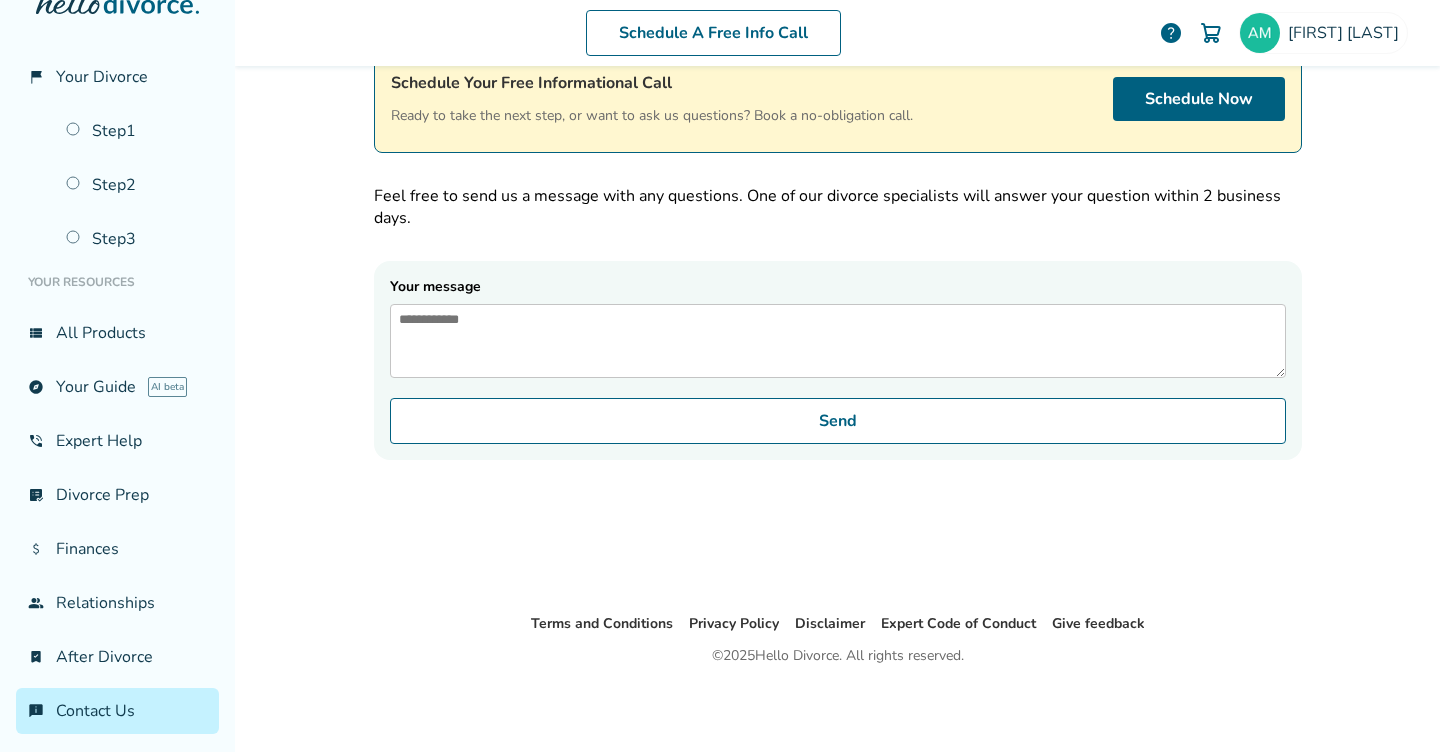 scroll, scrollTop: 98, scrollLeft: 0, axis: vertical 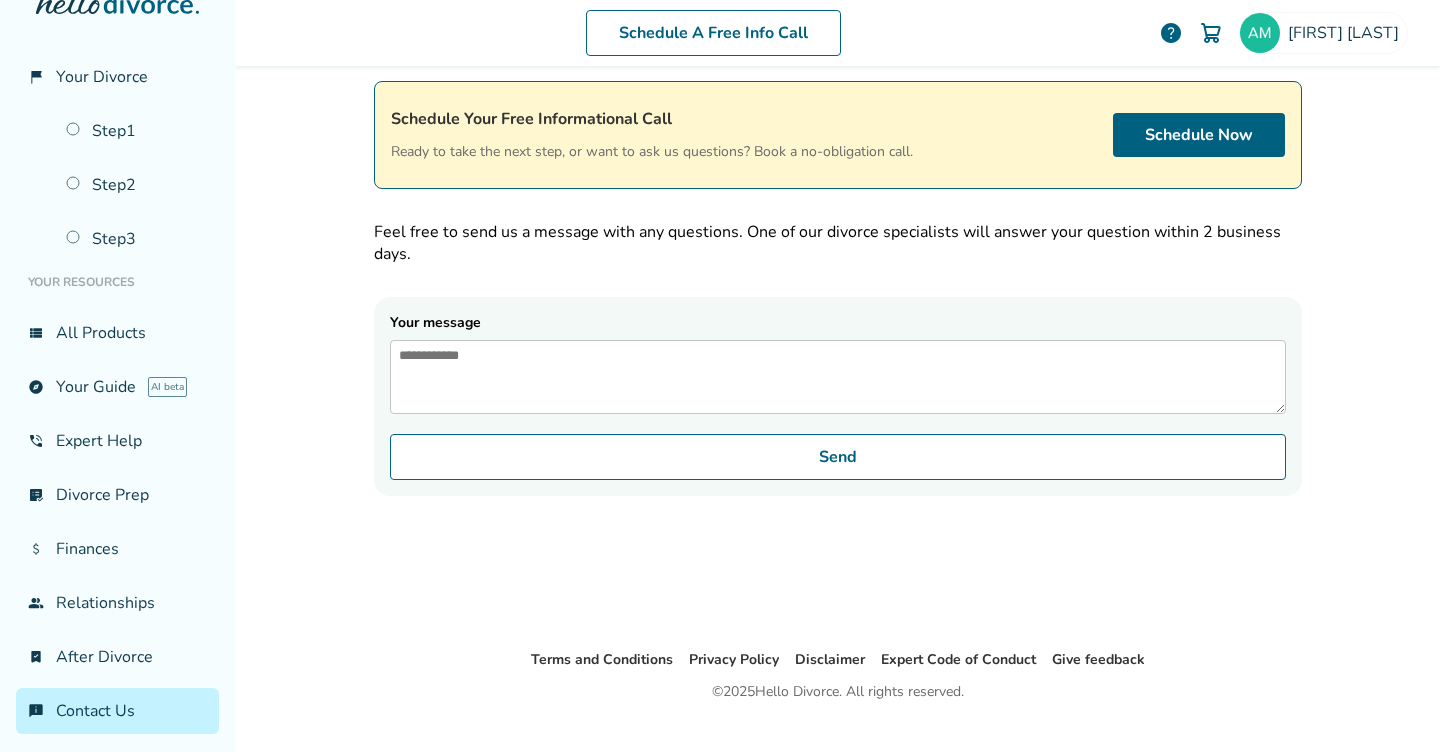 click on "Your message" at bounding box center [838, 377] 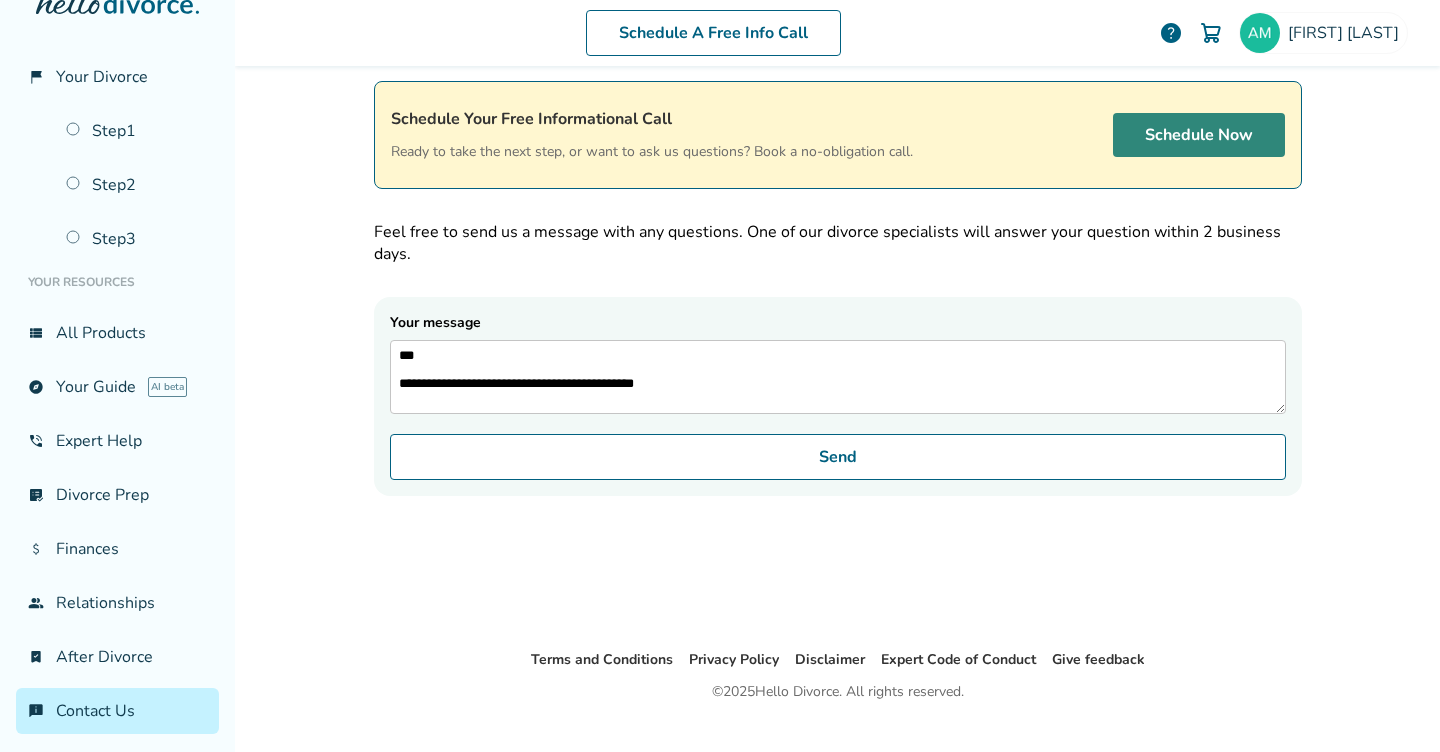 paste on "**********" 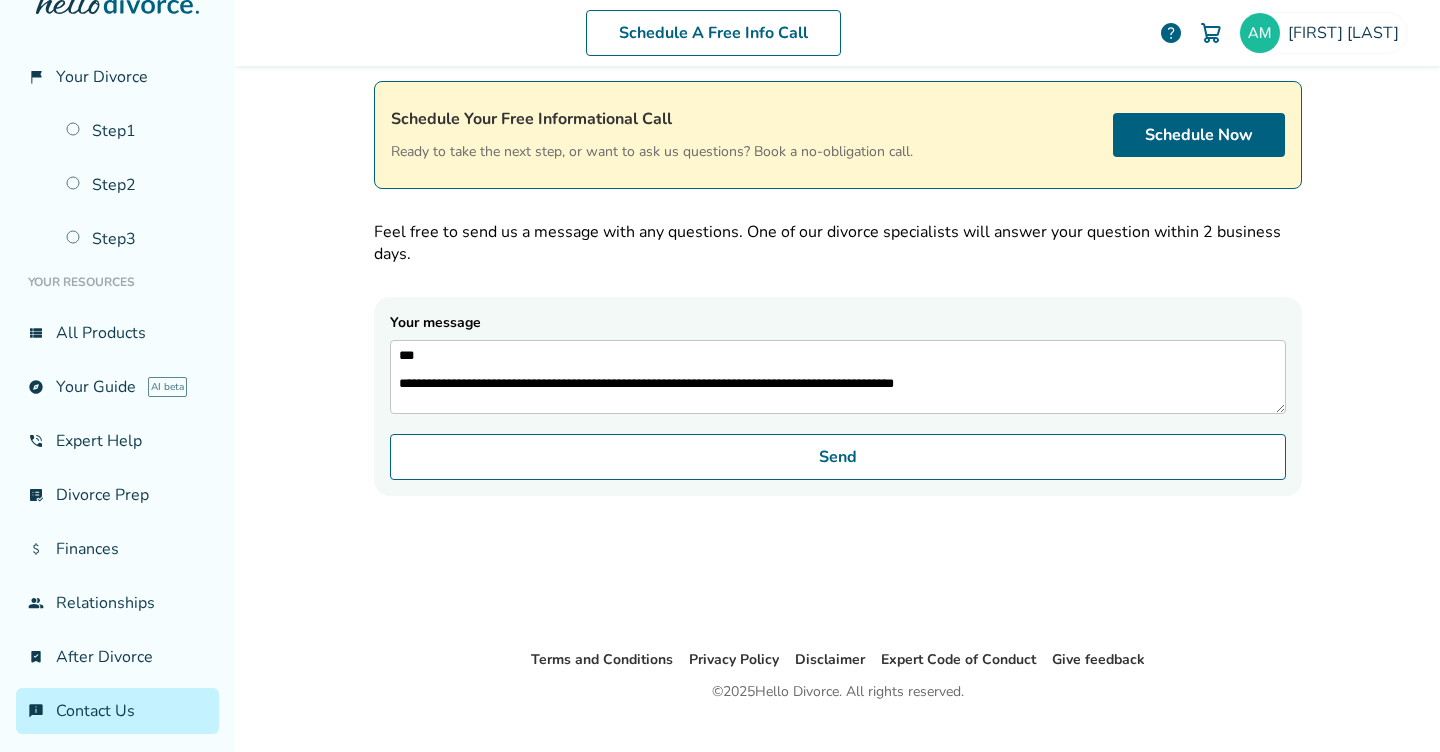paste on "**********" 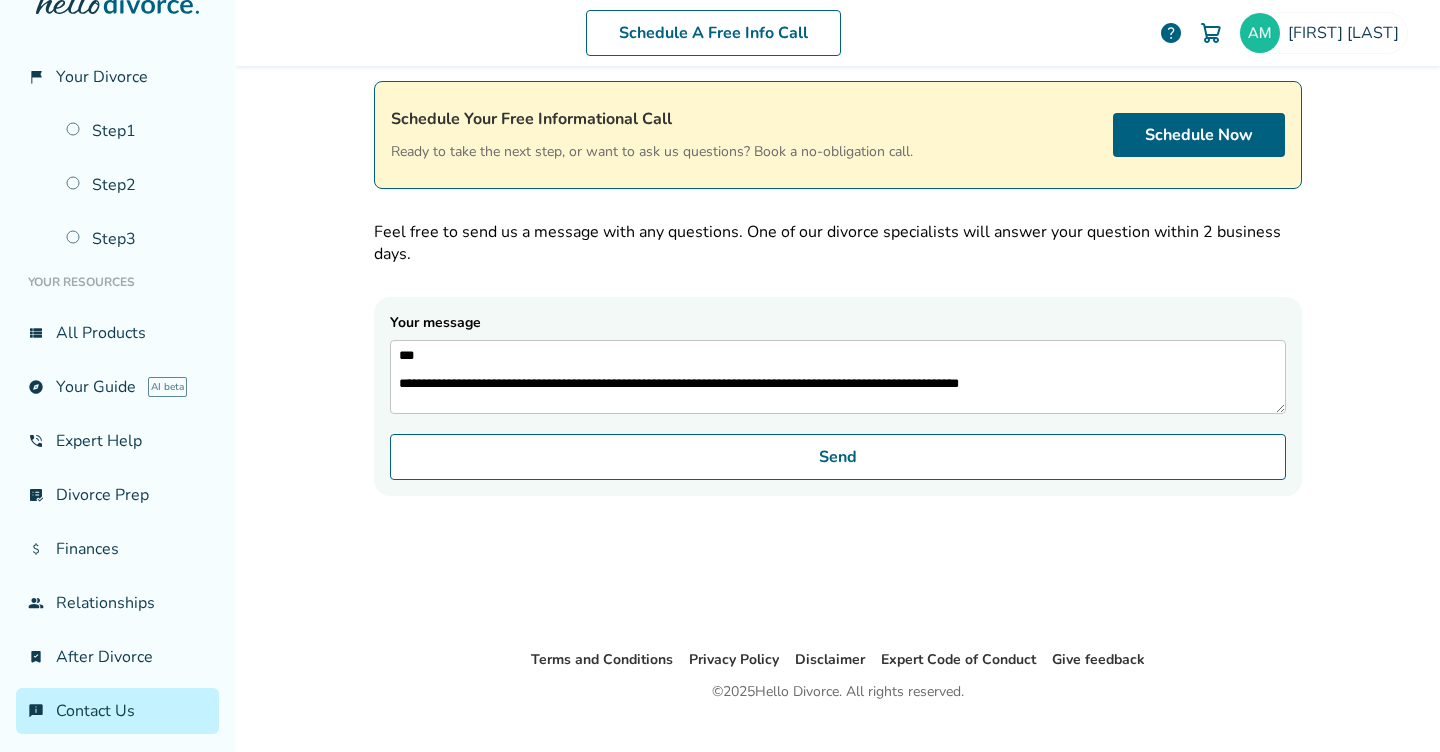 click on "**********" at bounding box center [838, 377] 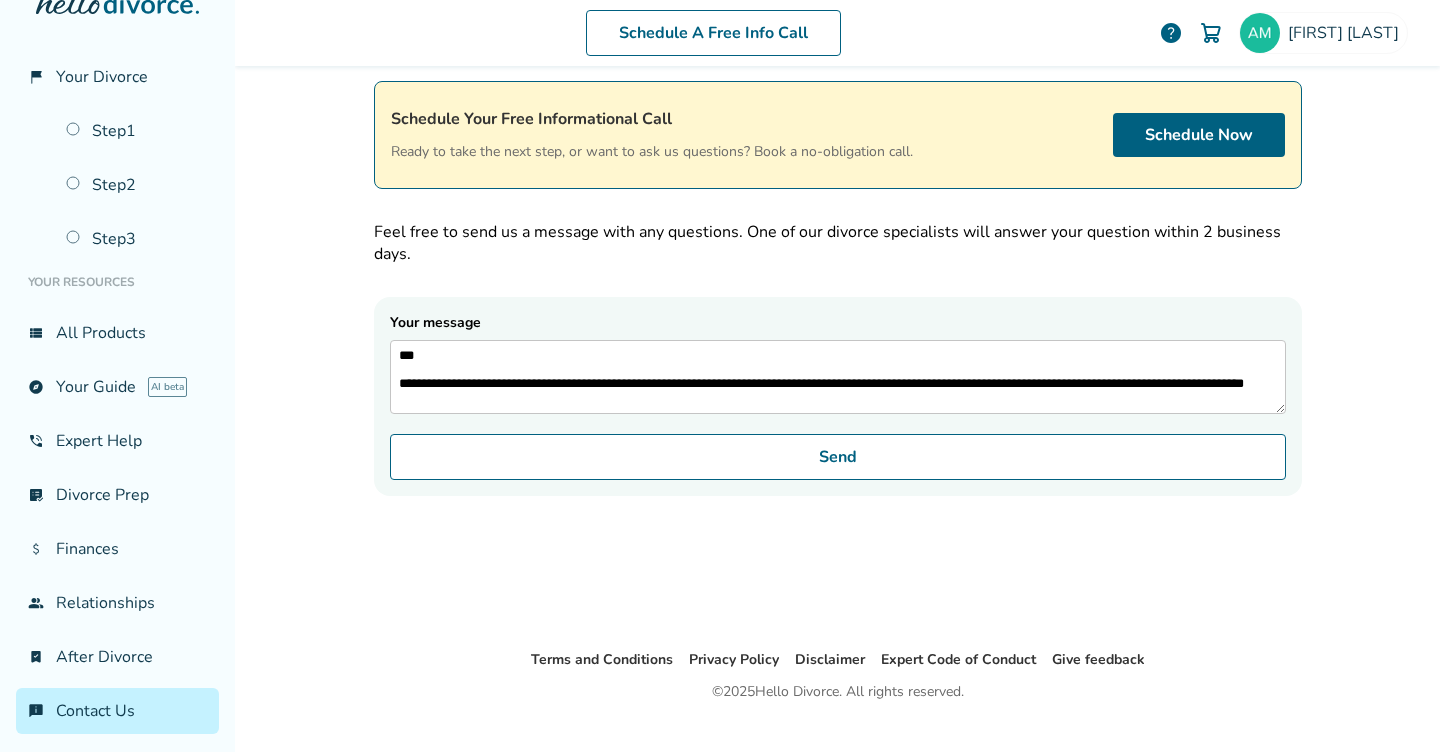 type on "**********" 